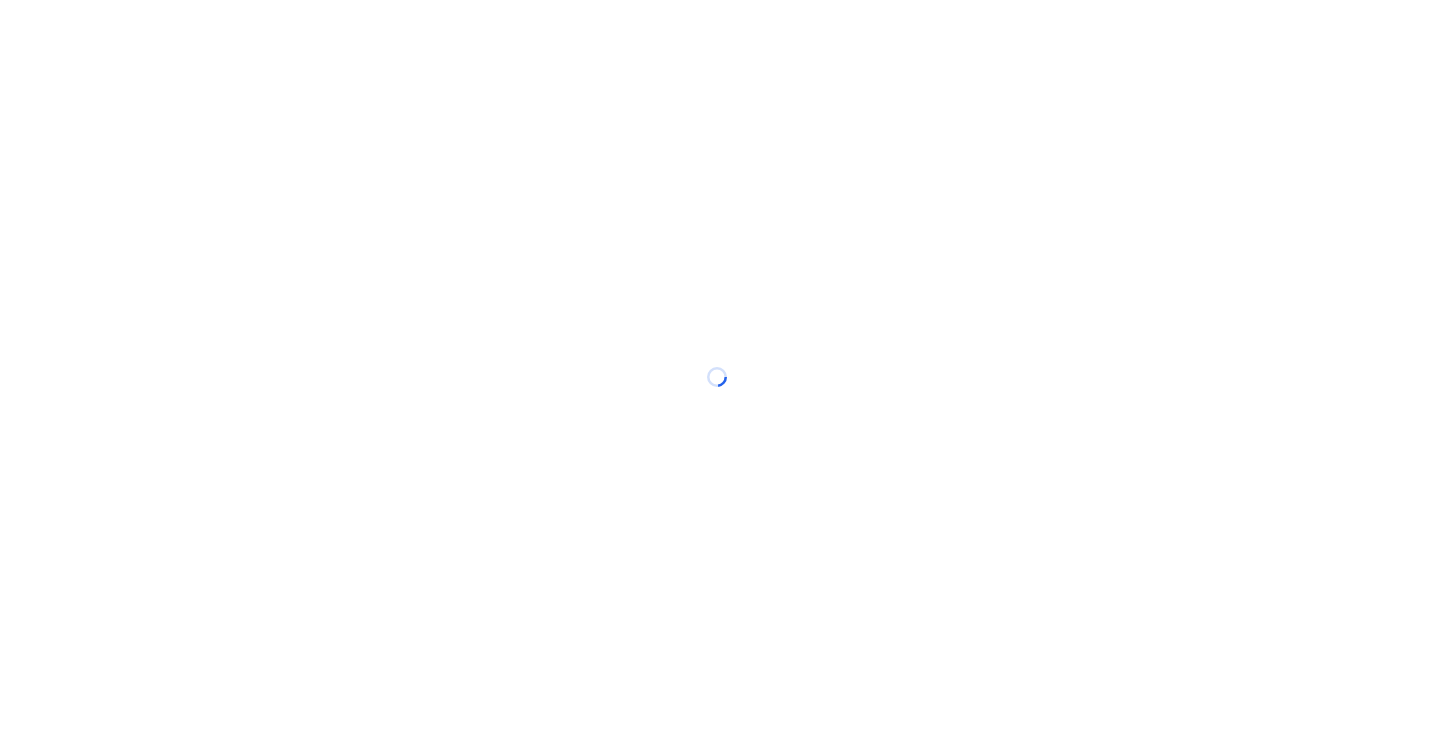 scroll, scrollTop: 0, scrollLeft: 0, axis: both 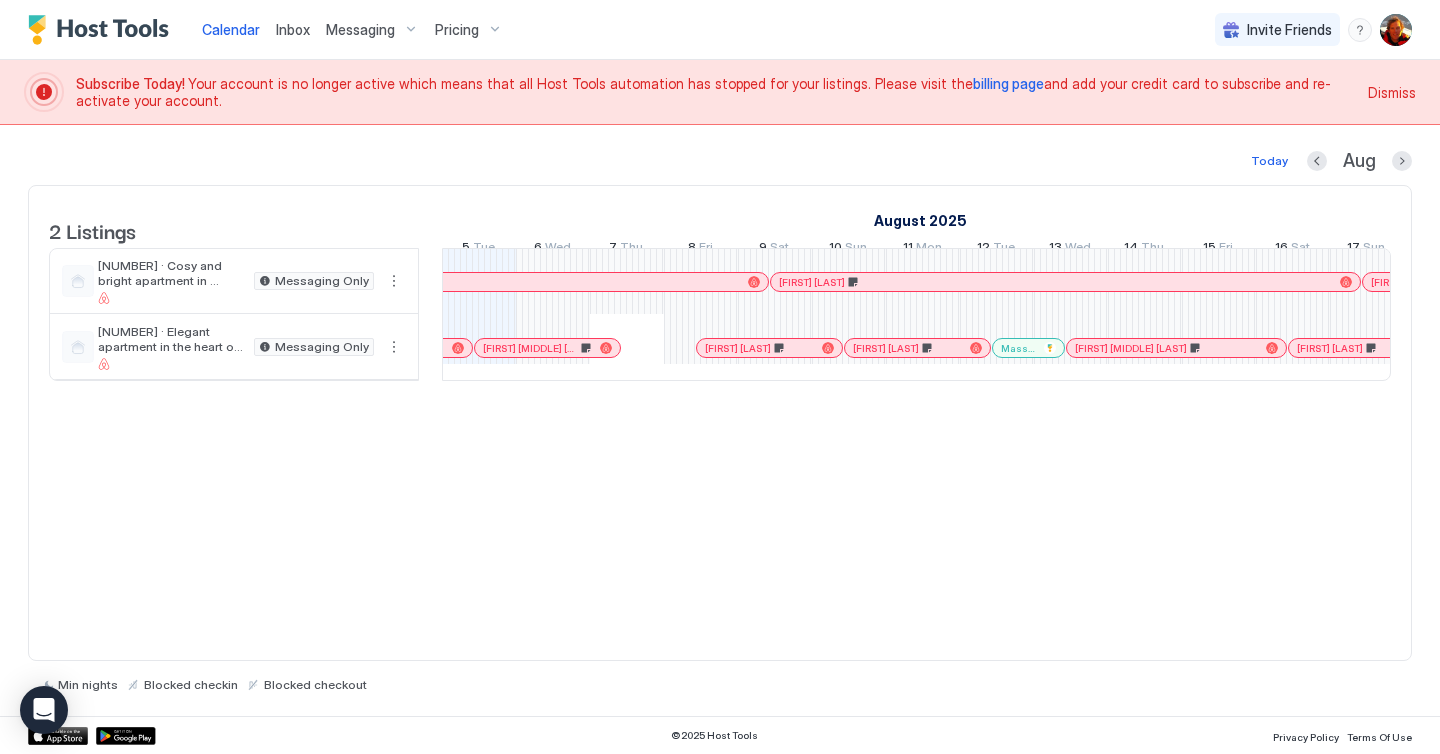 click on "billing page" at bounding box center (1008, 83) 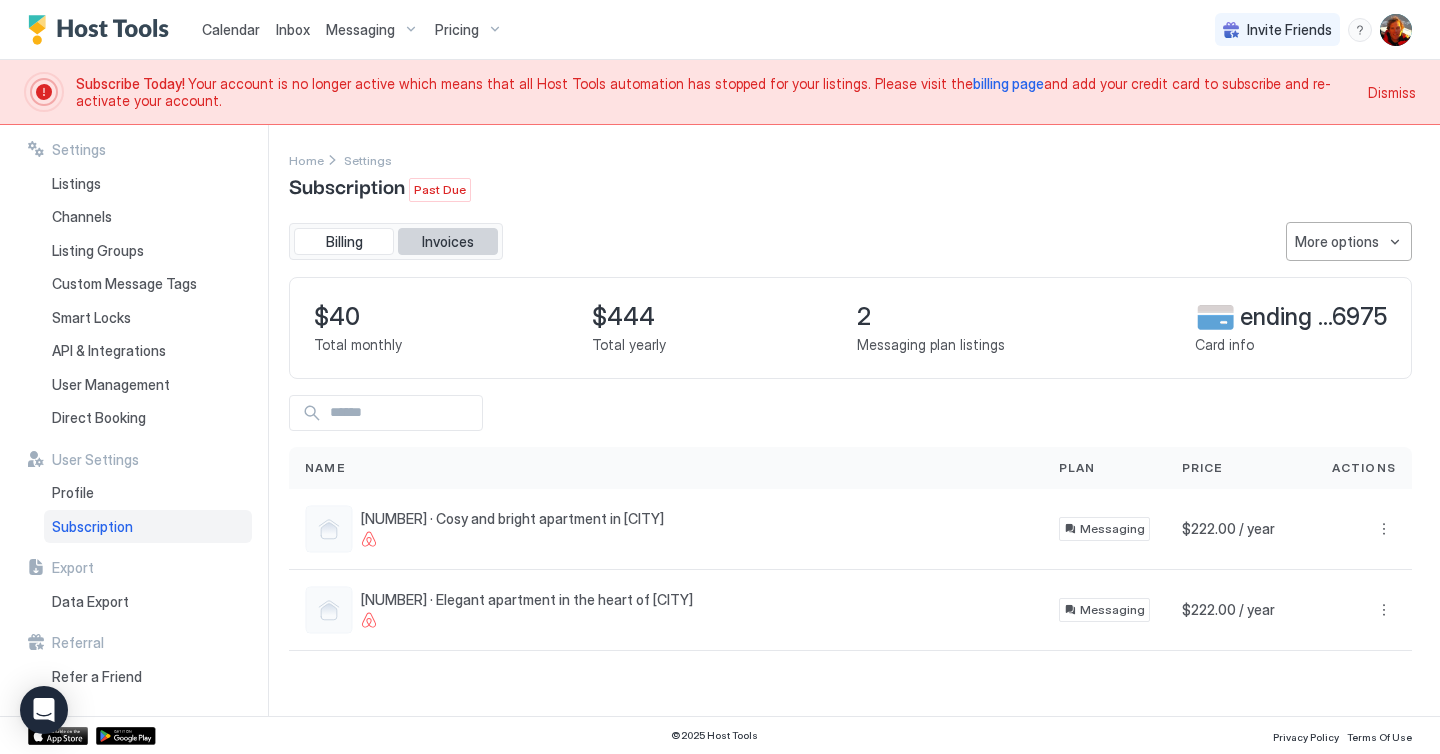 click on "Invoices" at bounding box center (448, 242) 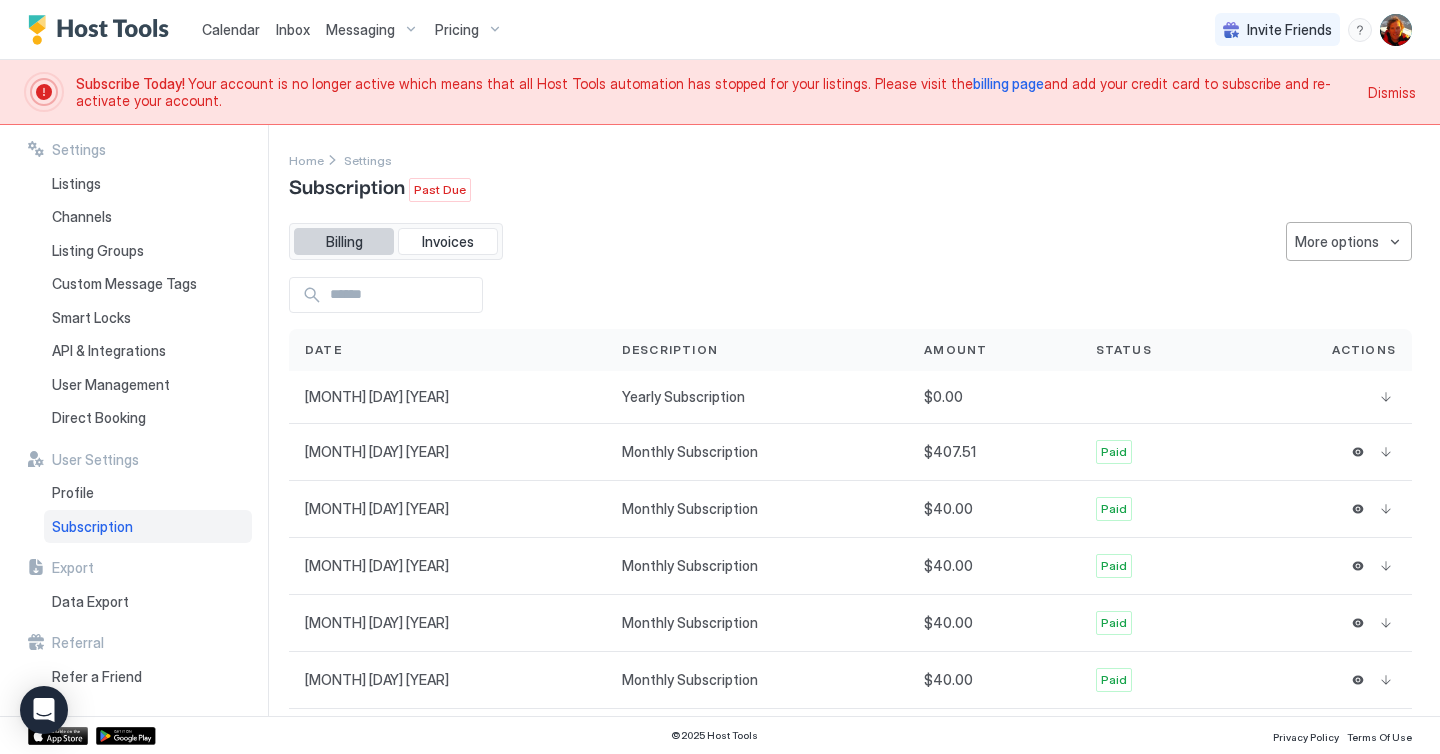 click on "Billing" at bounding box center [344, 242] 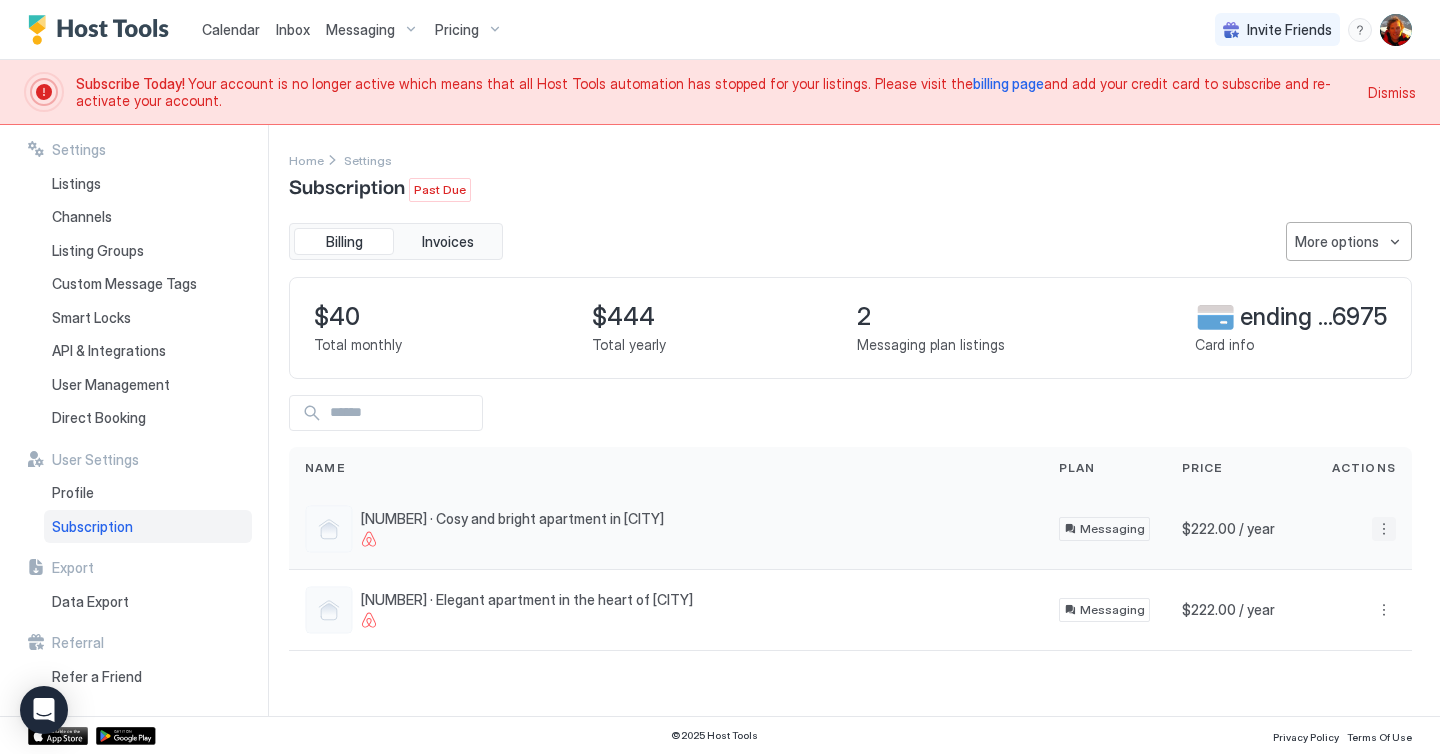 click at bounding box center [1384, 529] 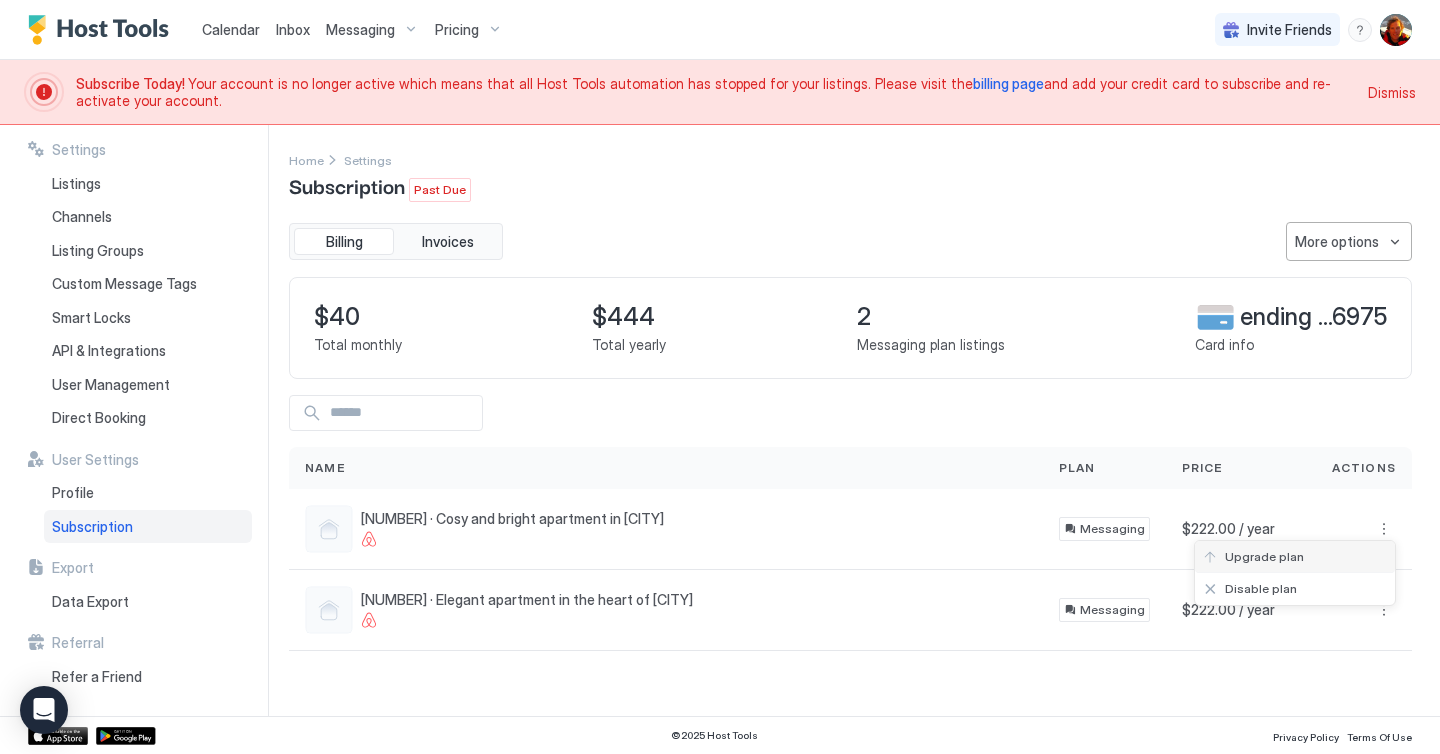 click on "Upgrade plan" at bounding box center (1264, 556) 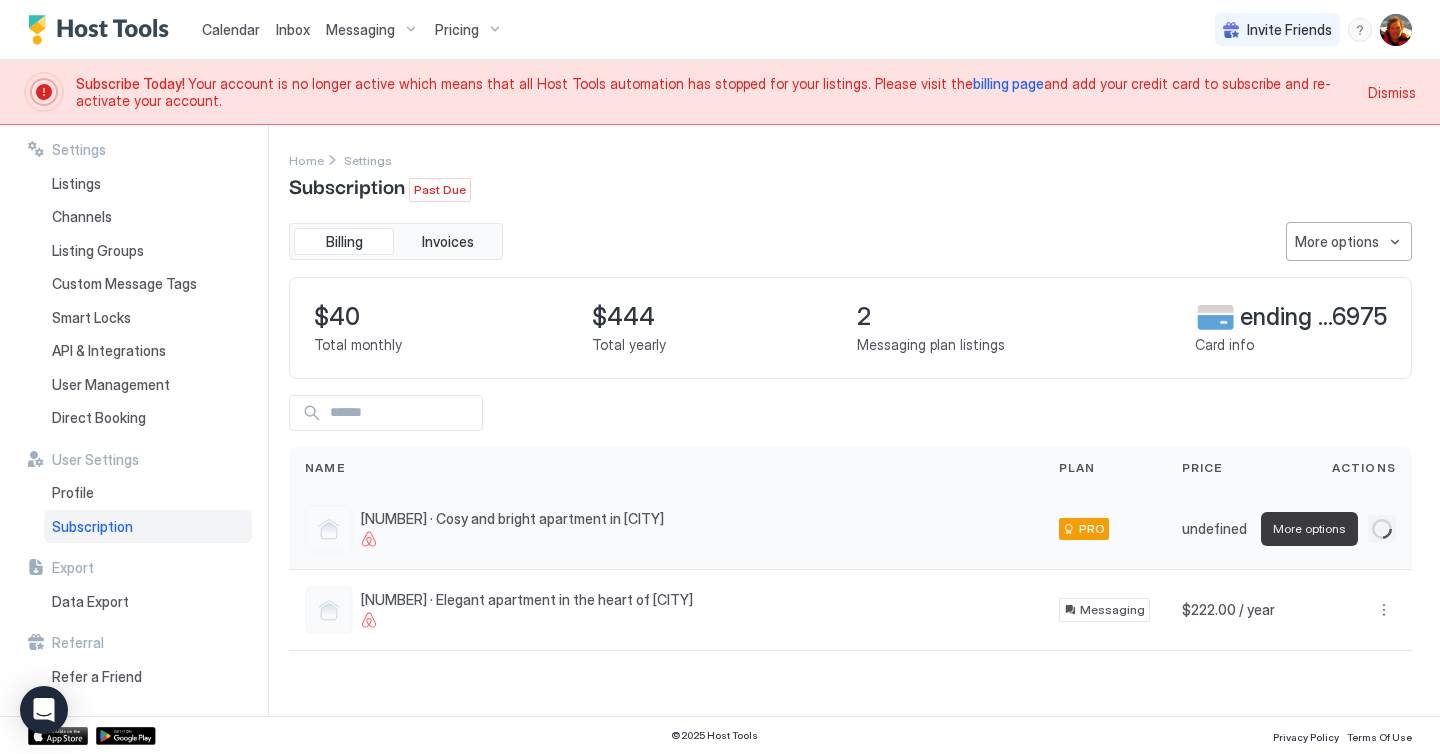 click 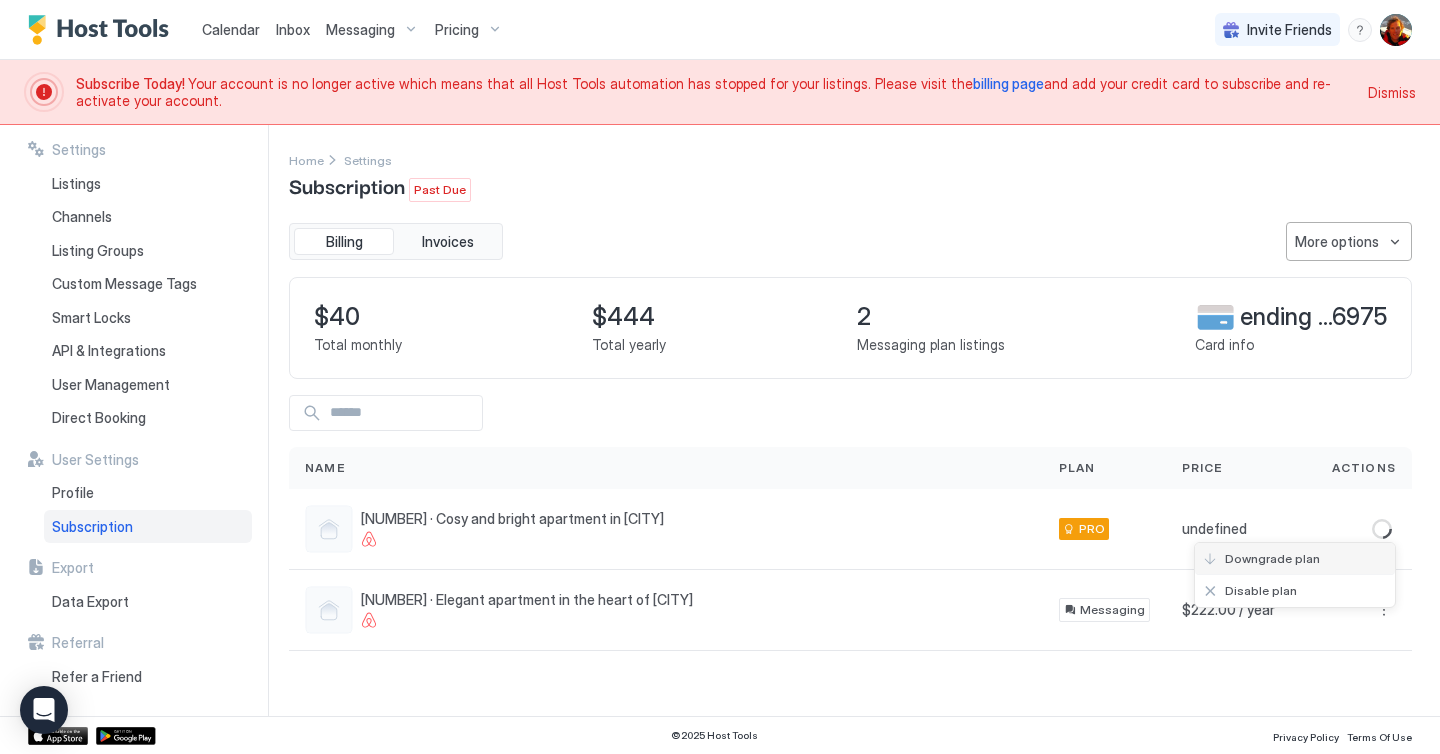 click on "Downgrade plan" at bounding box center (1295, 559) 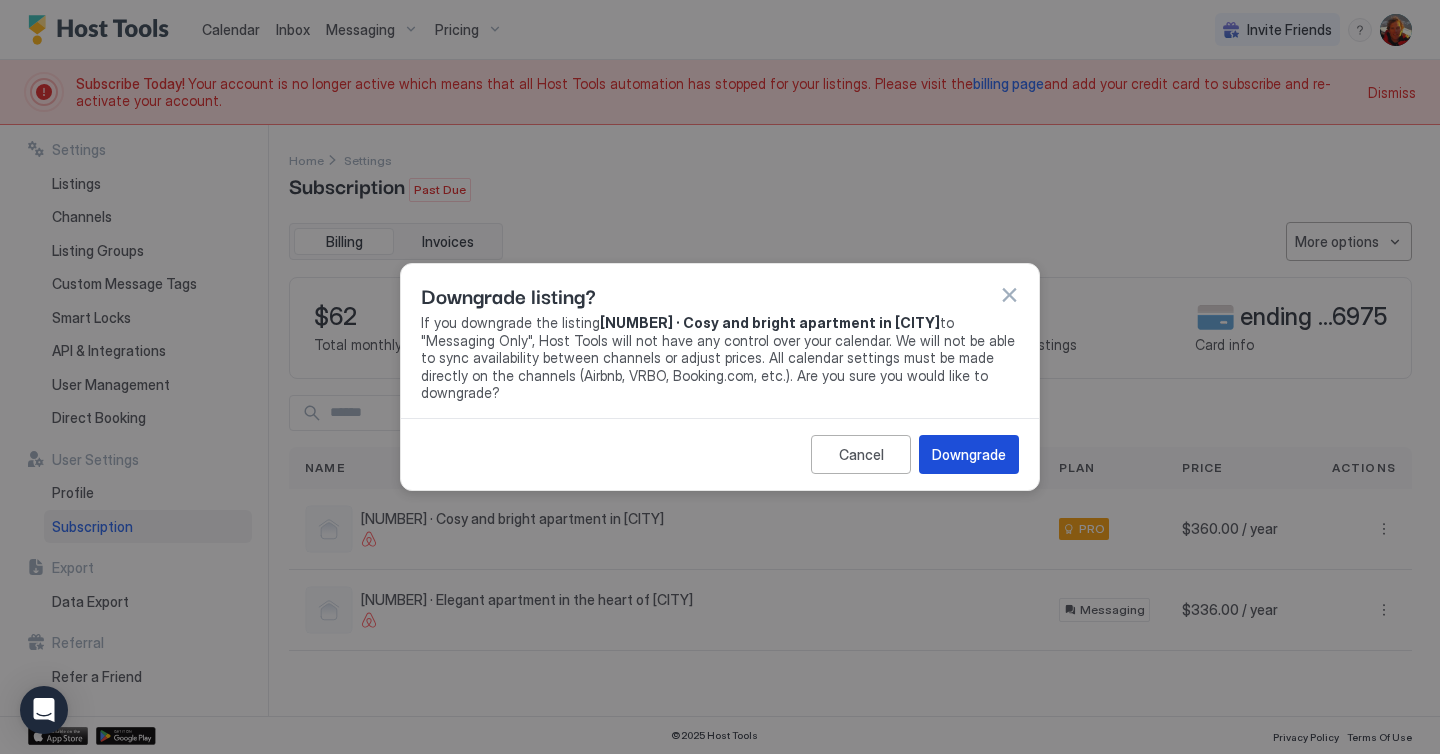 click on "Downgrade" at bounding box center (969, 454) 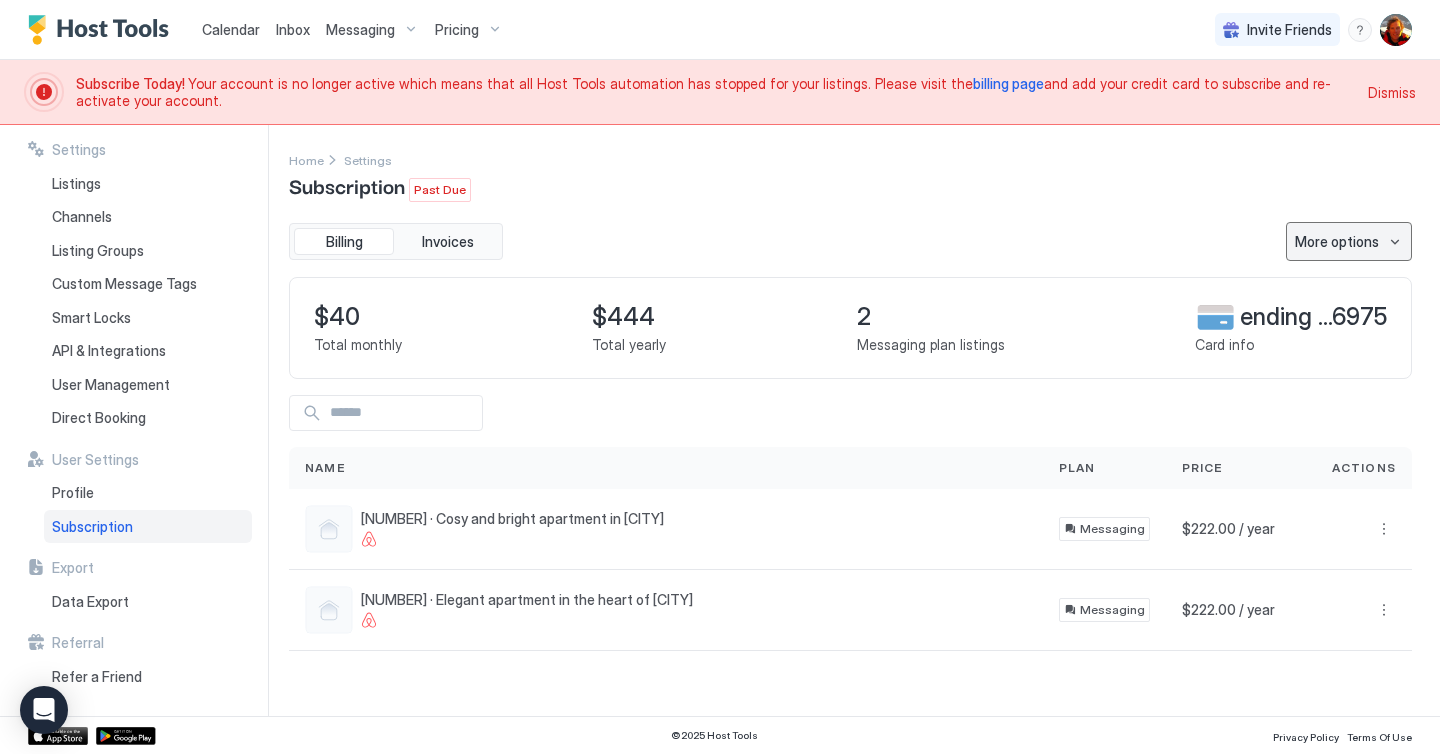 click on "More options" at bounding box center [1349, 241] 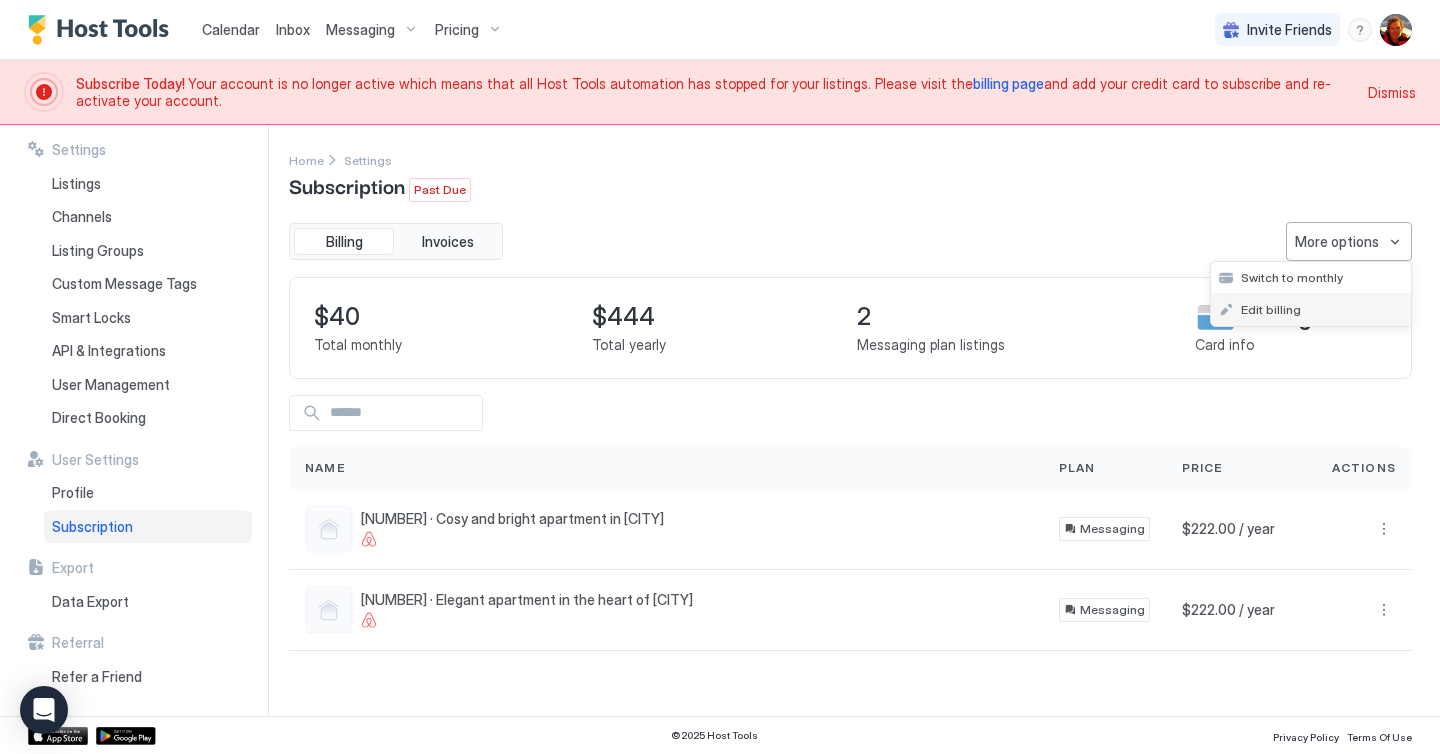 click on "Edit billing" at bounding box center [1311, 310] 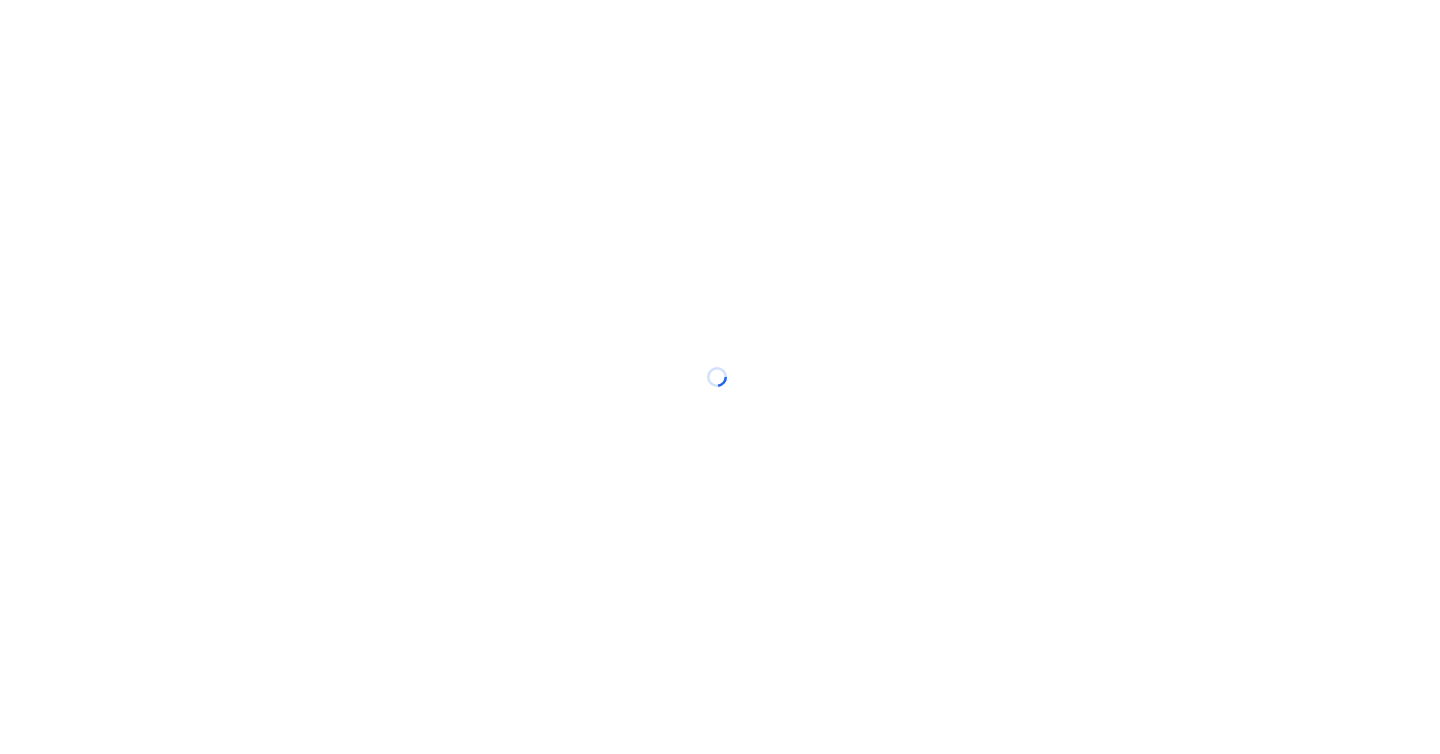 scroll, scrollTop: 0, scrollLeft: 0, axis: both 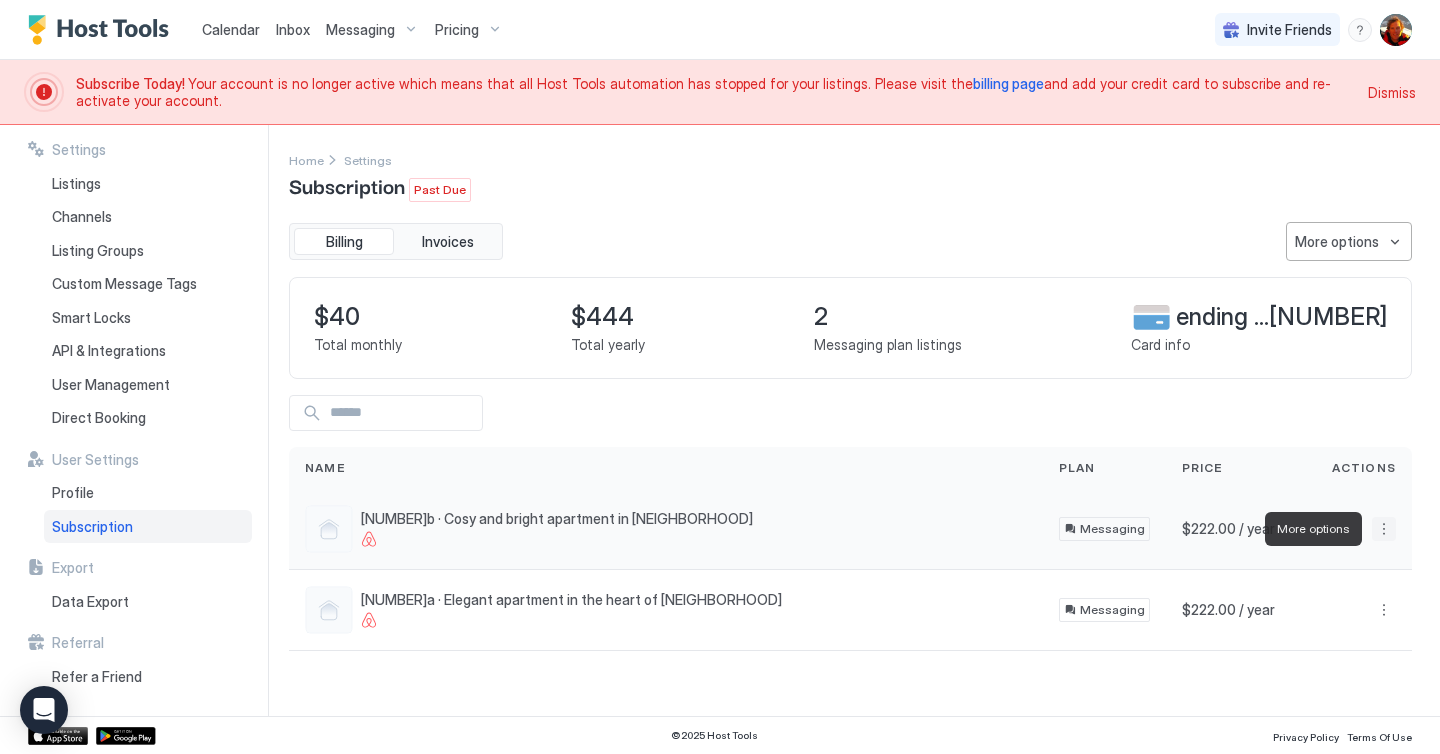 click at bounding box center (1384, 529) 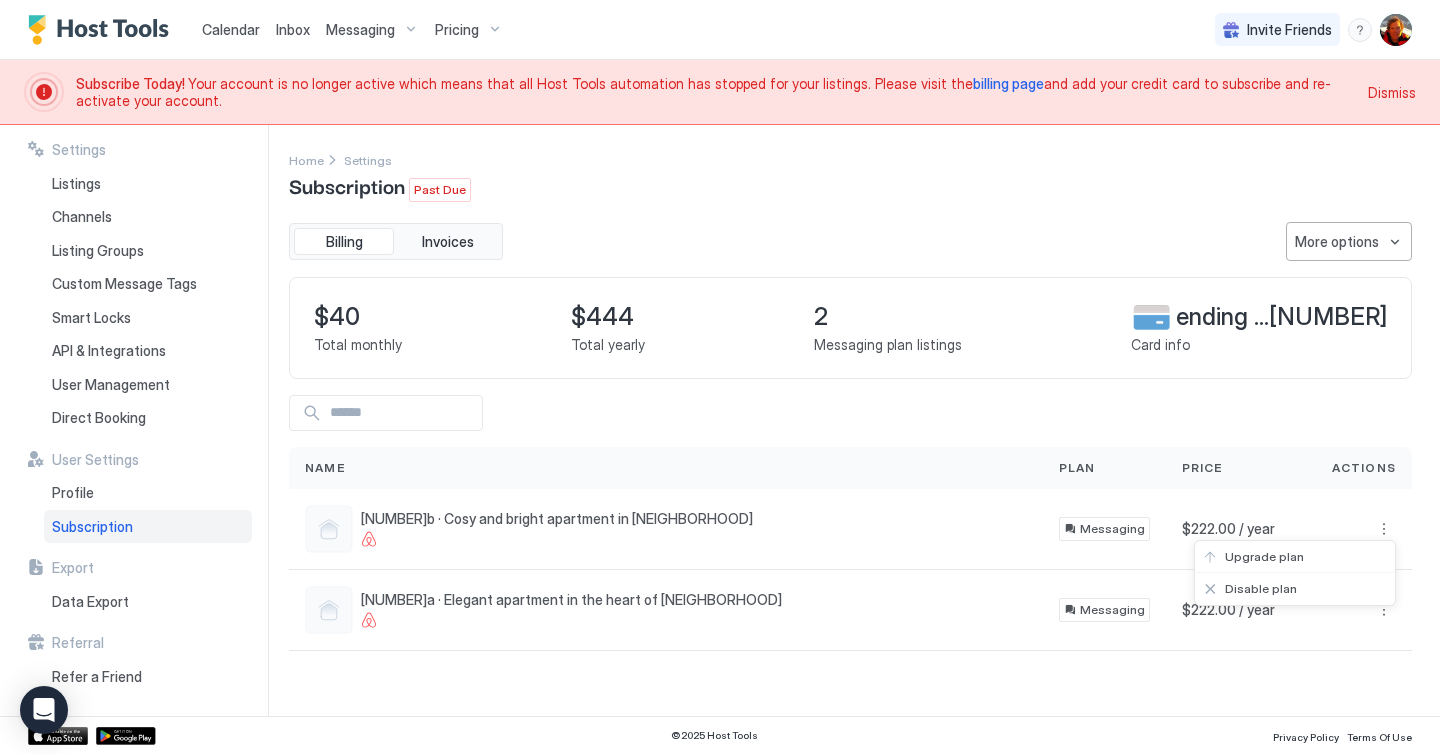 click at bounding box center (720, 377) 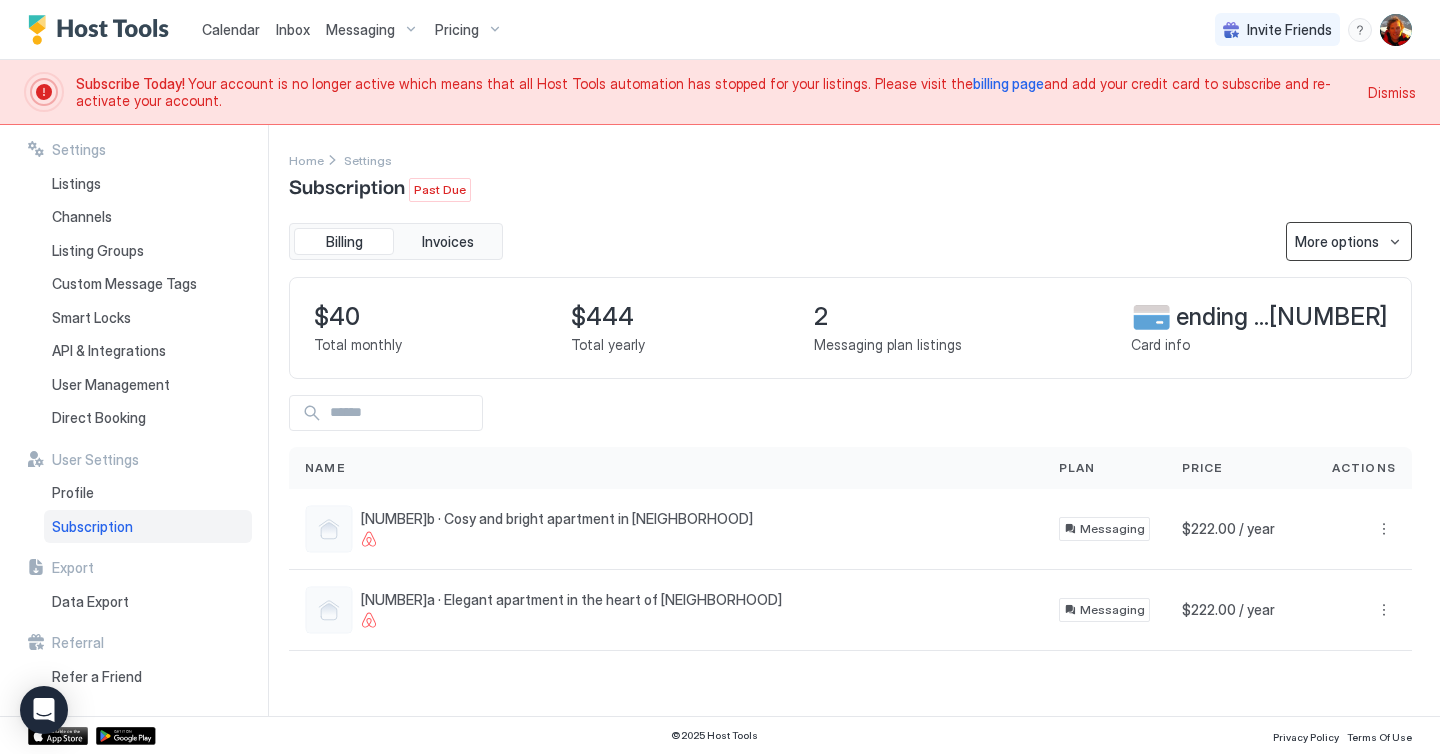 click on "More options" at bounding box center (1349, 241) 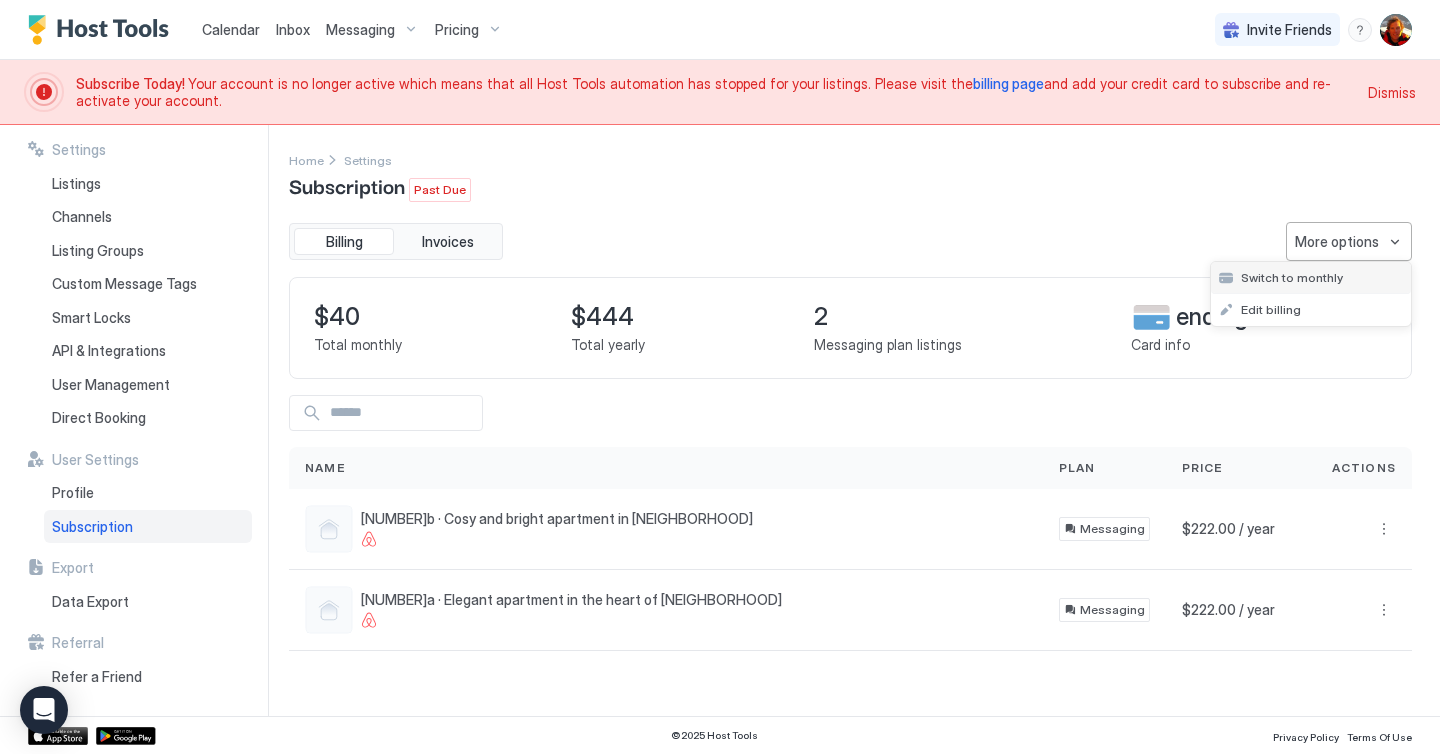 click on "Switch to monthly" at bounding box center (1292, 277) 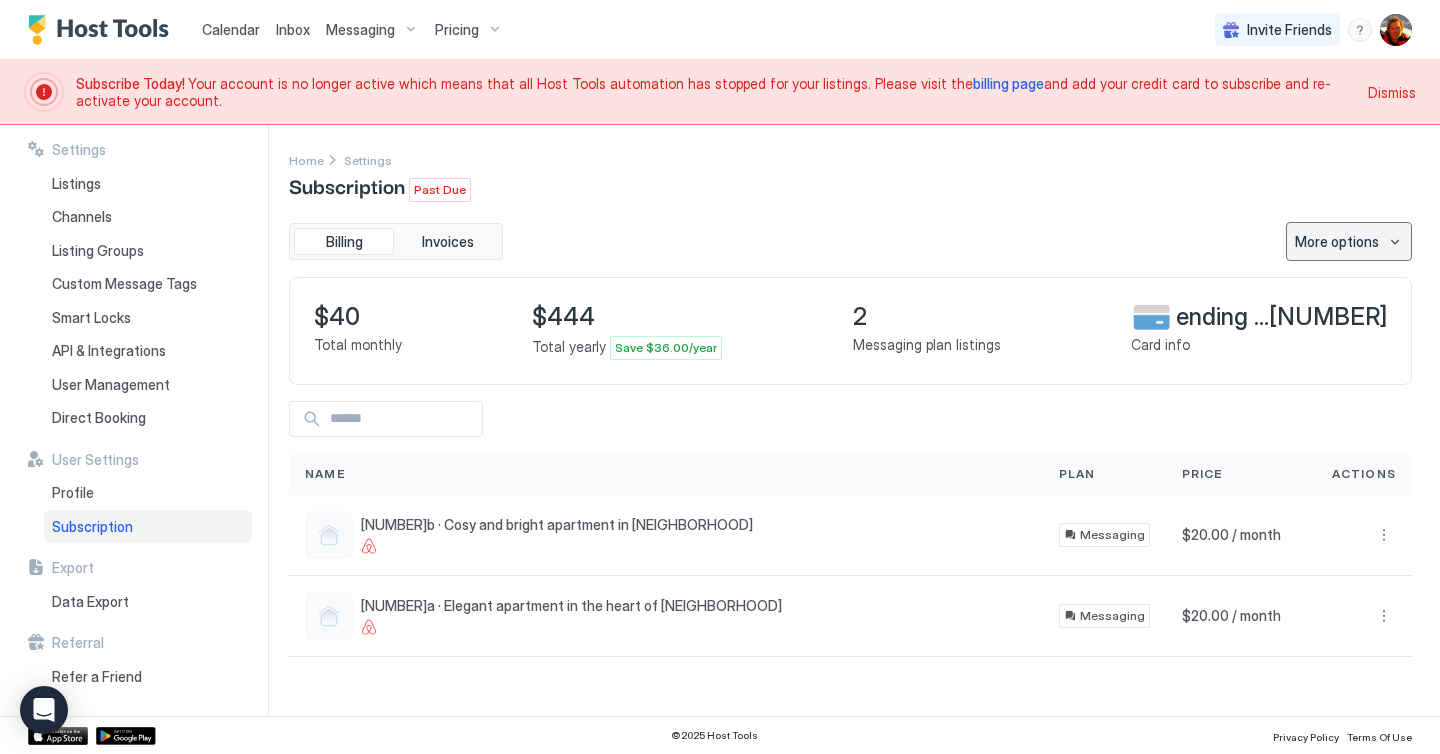 click on "More options" at bounding box center [1337, 241] 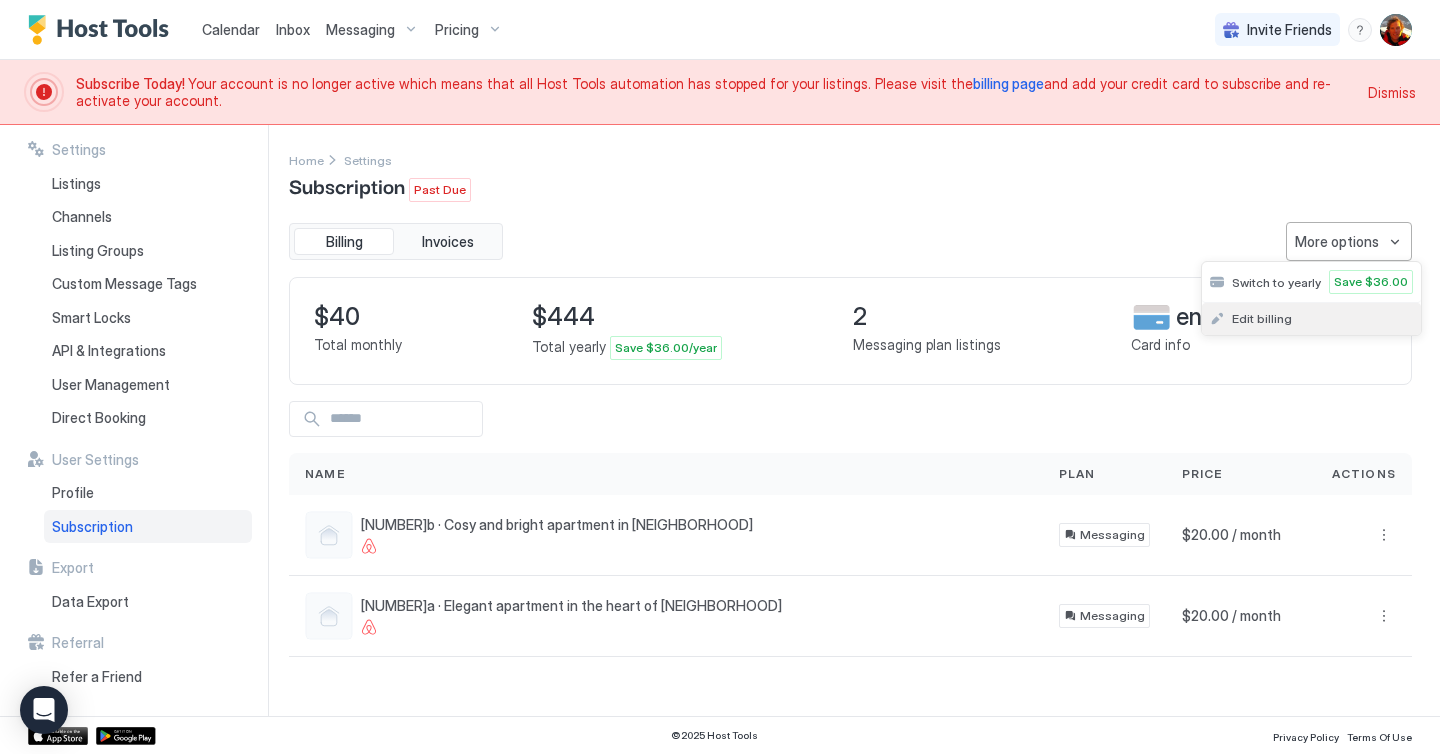 click on "Edit billing" at bounding box center (1262, 318) 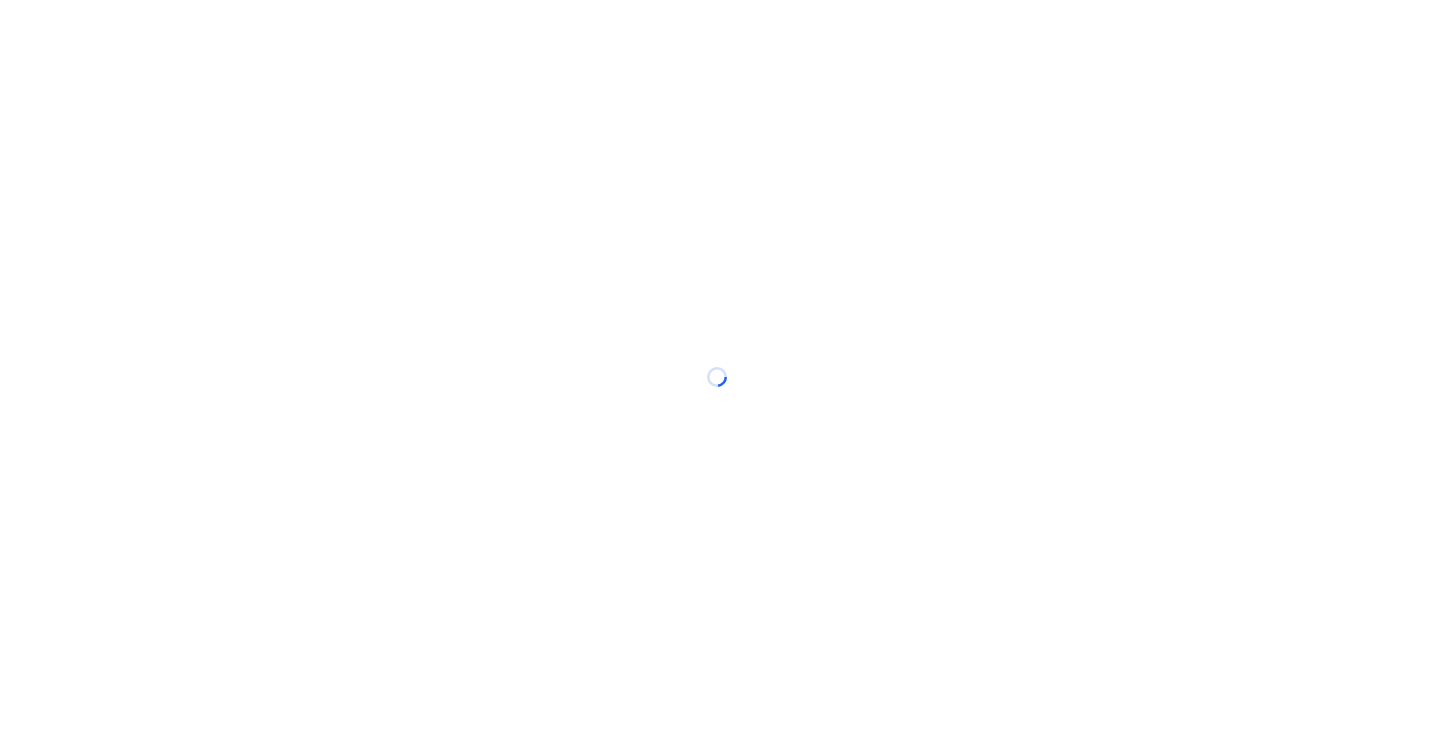 scroll, scrollTop: 0, scrollLeft: 0, axis: both 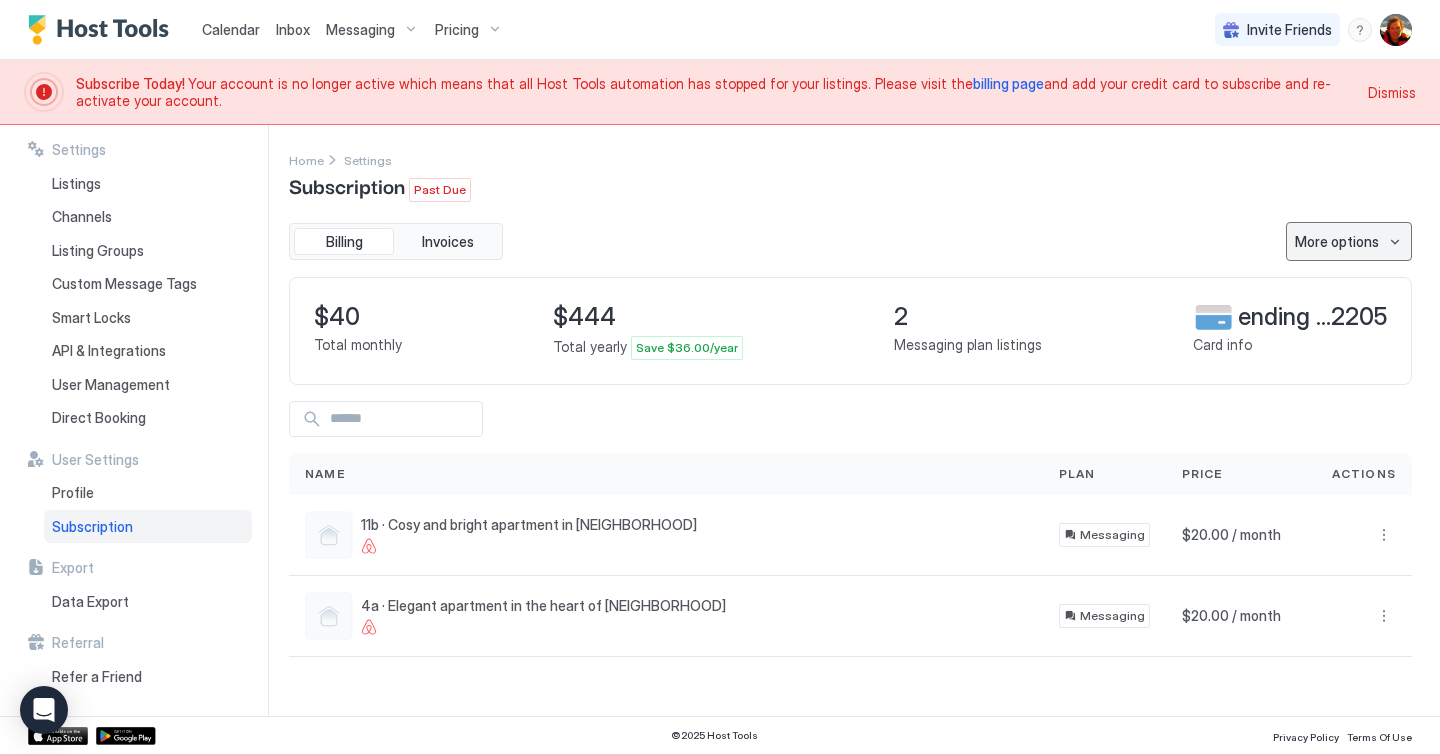 click on "More options" at bounding box center (1337, 241) 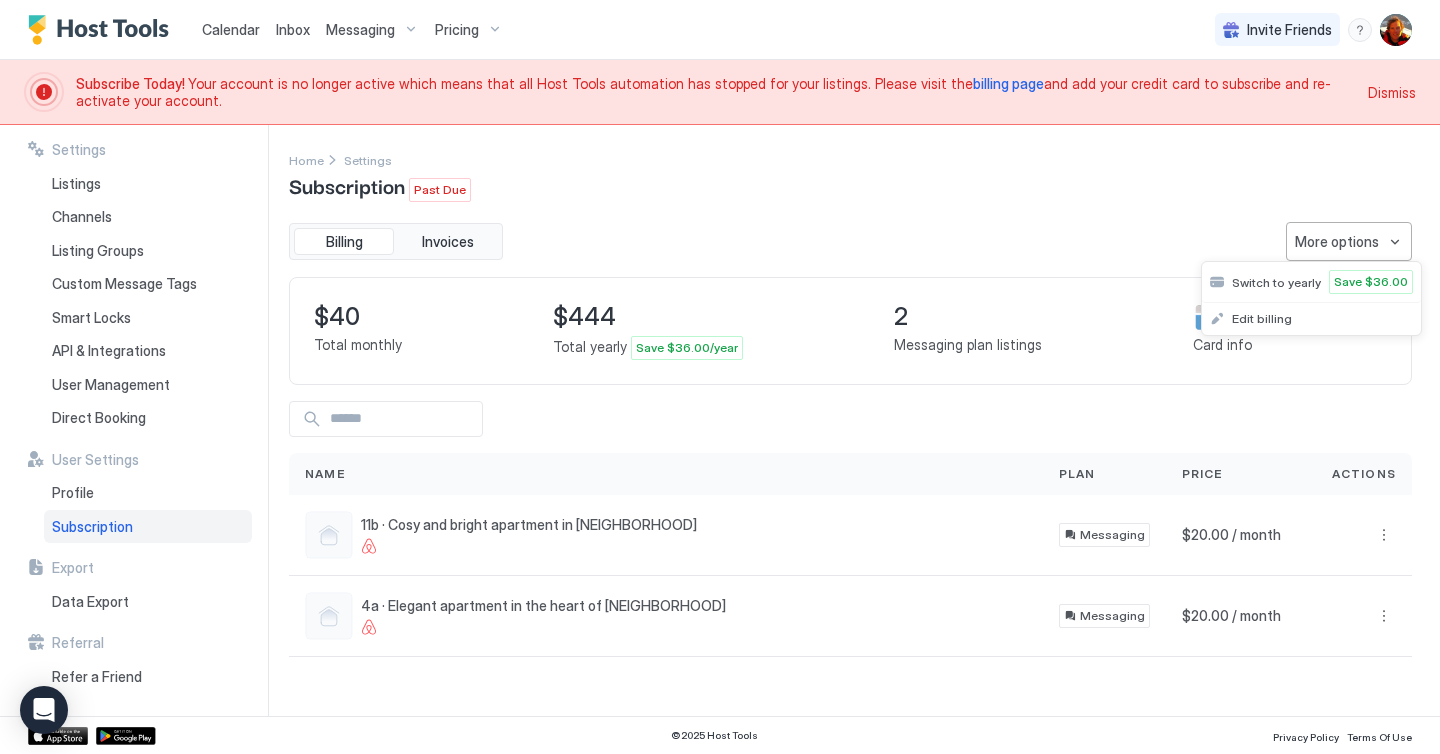 click at bounding box center (720, 377) 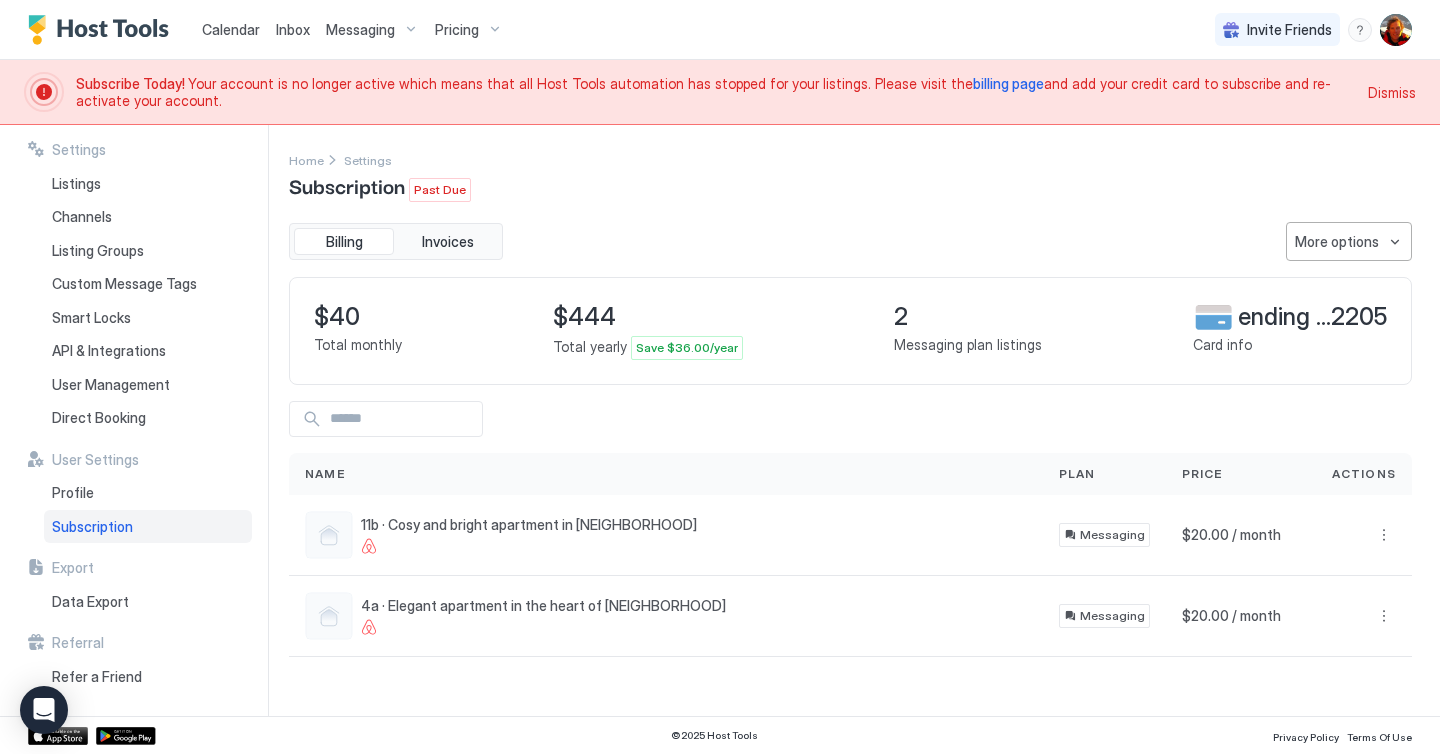 click on "Dismiss" at bounding box center (1392, 92) 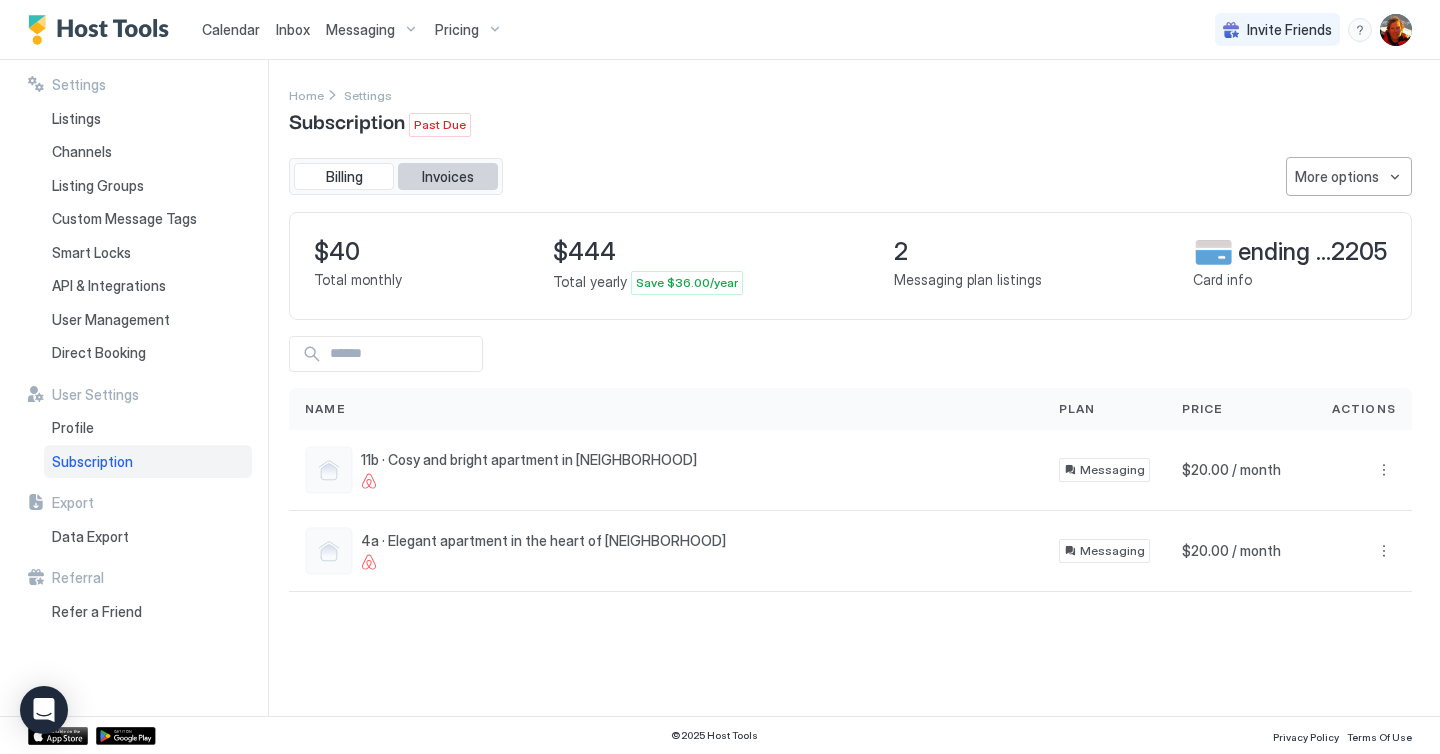 click on "Invoices" at bounding box center (448, 177) 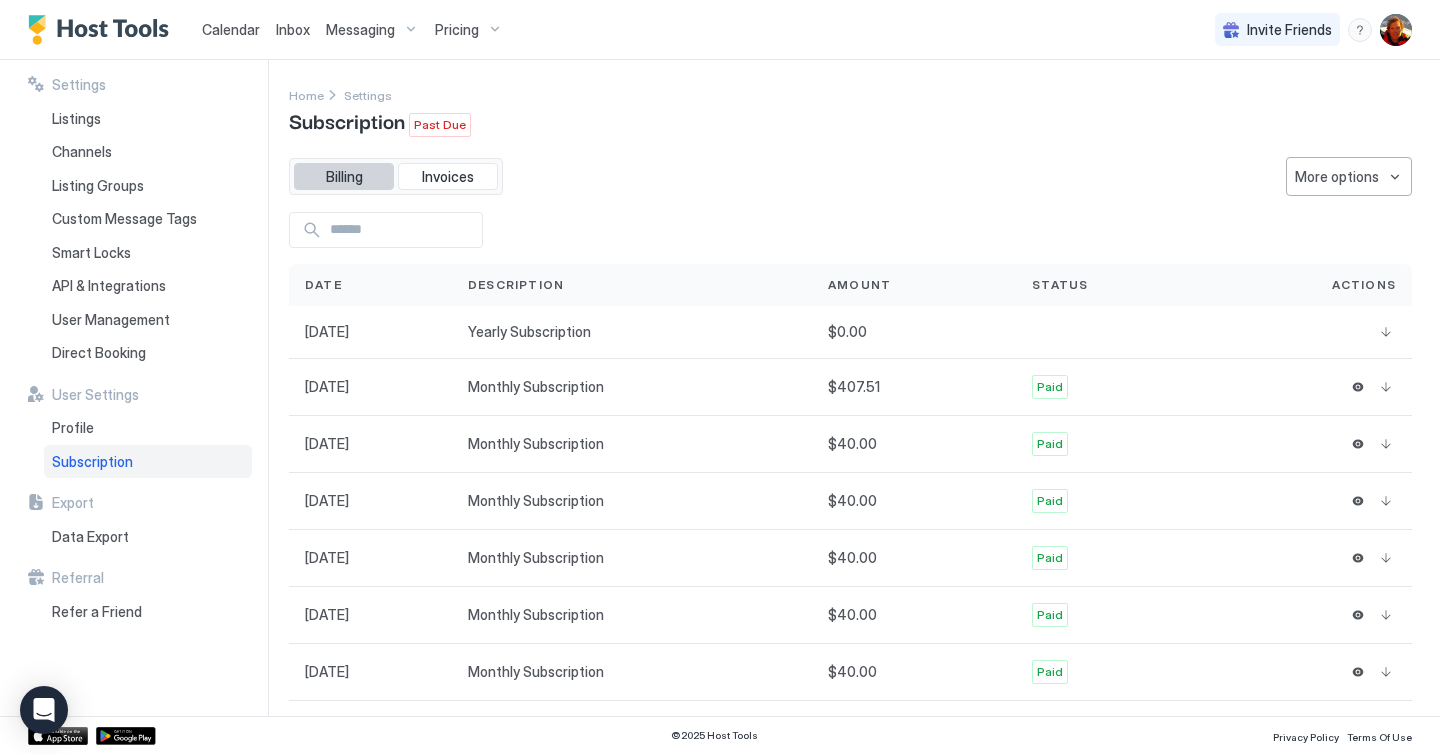 click on "Billing" at bounding box center (344, 177) 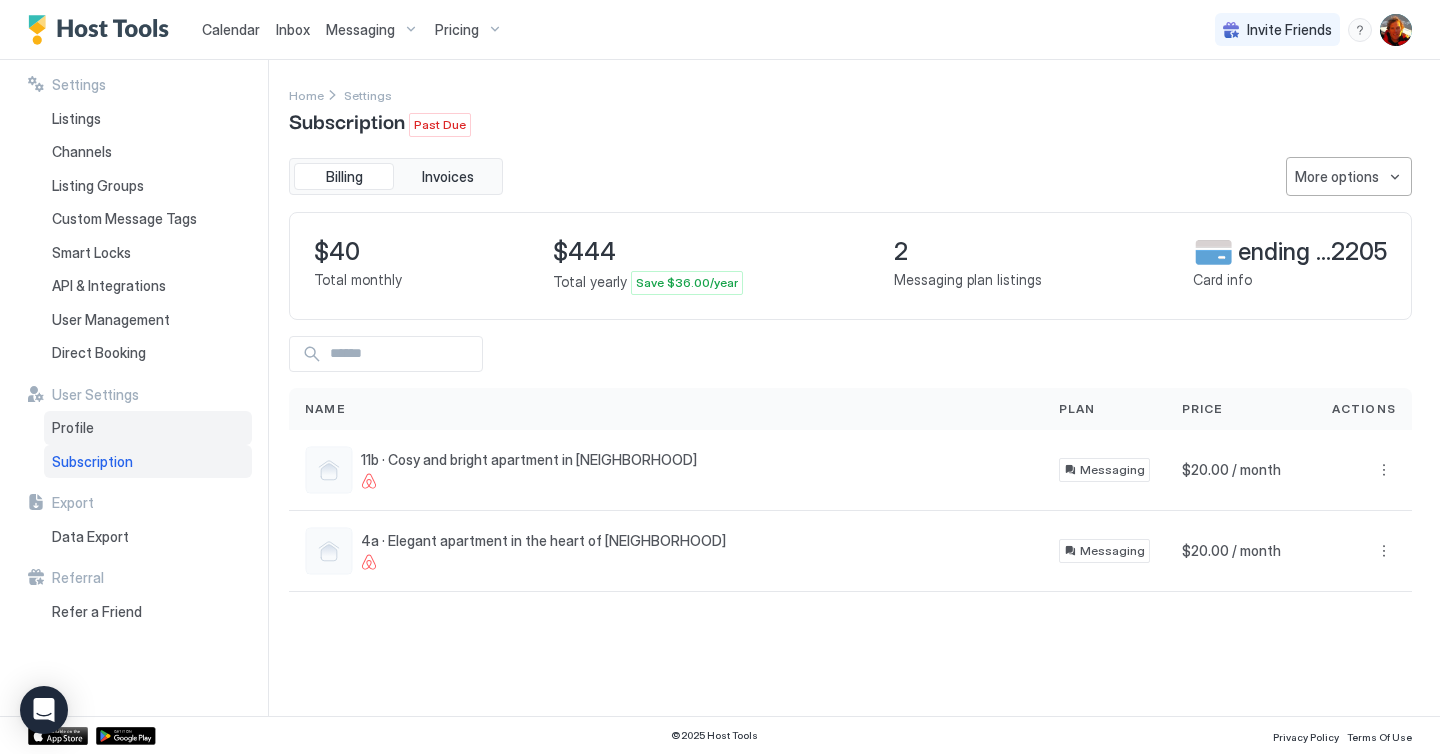 click on "Profile" at bounding box center [73, 428] 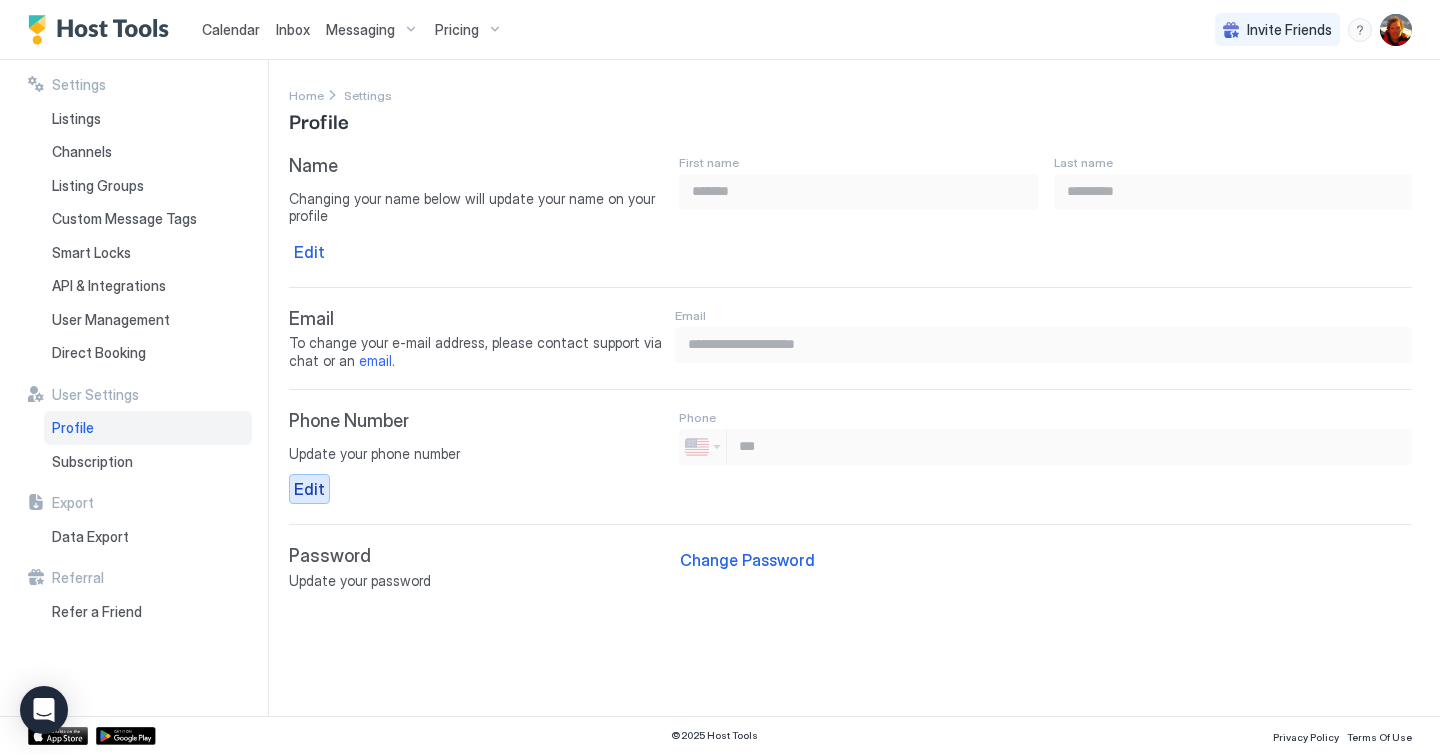drag, startPoint x: 308, startPoint y: 491, endPoint x: 502, endPoint y: 490, distance: 194.00258 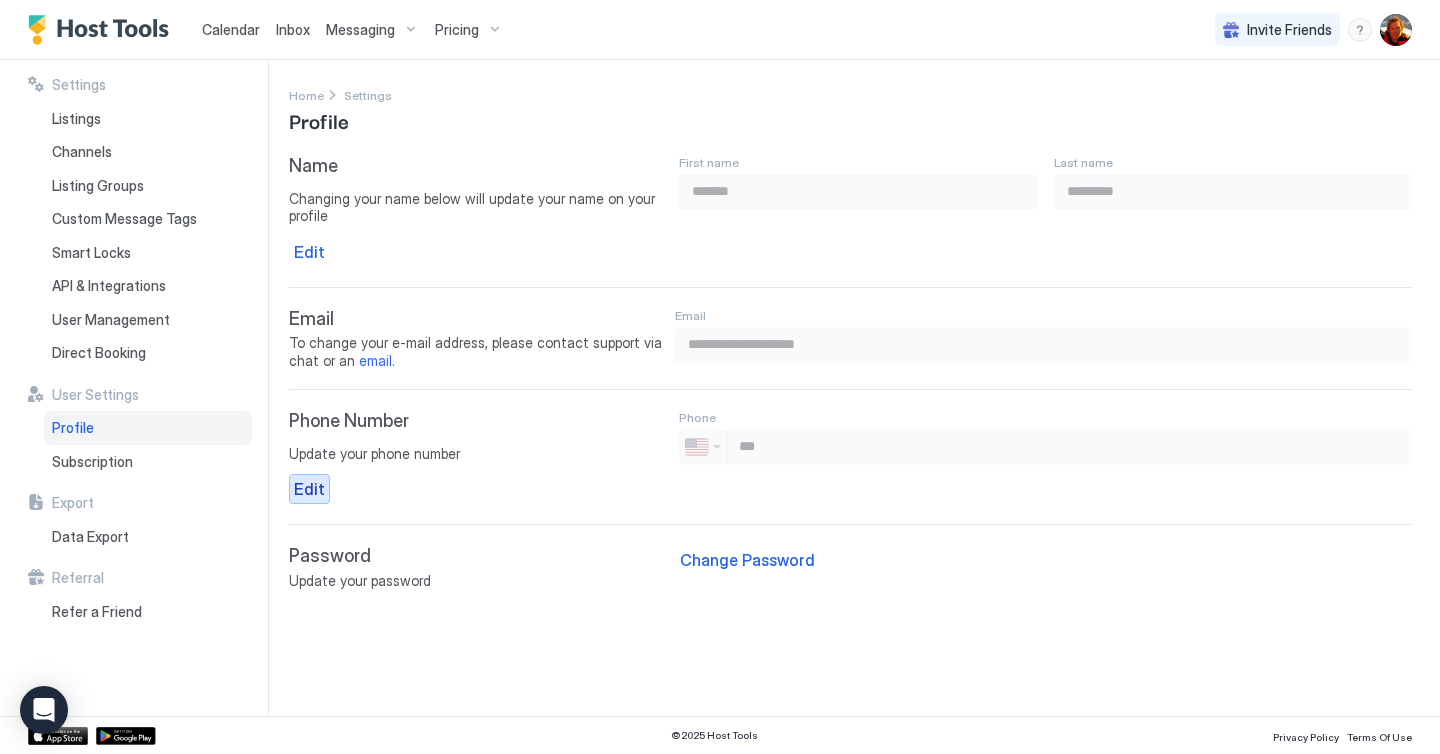 click on "Phone Number Edit Update your phone number Edit" at bounding box center [476, 457] 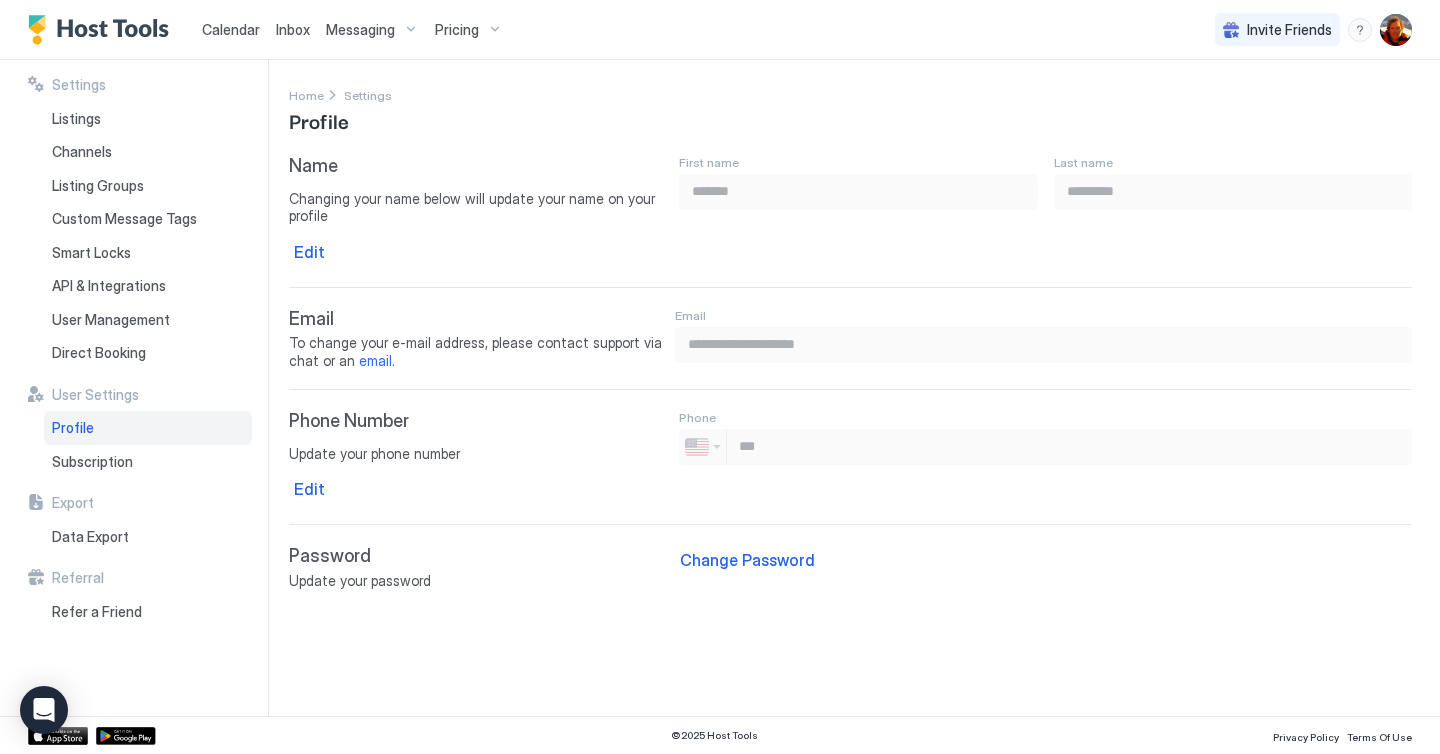 click on "Phone Number Edit Update your phone number Edit" at bounding box center (476, 457) 